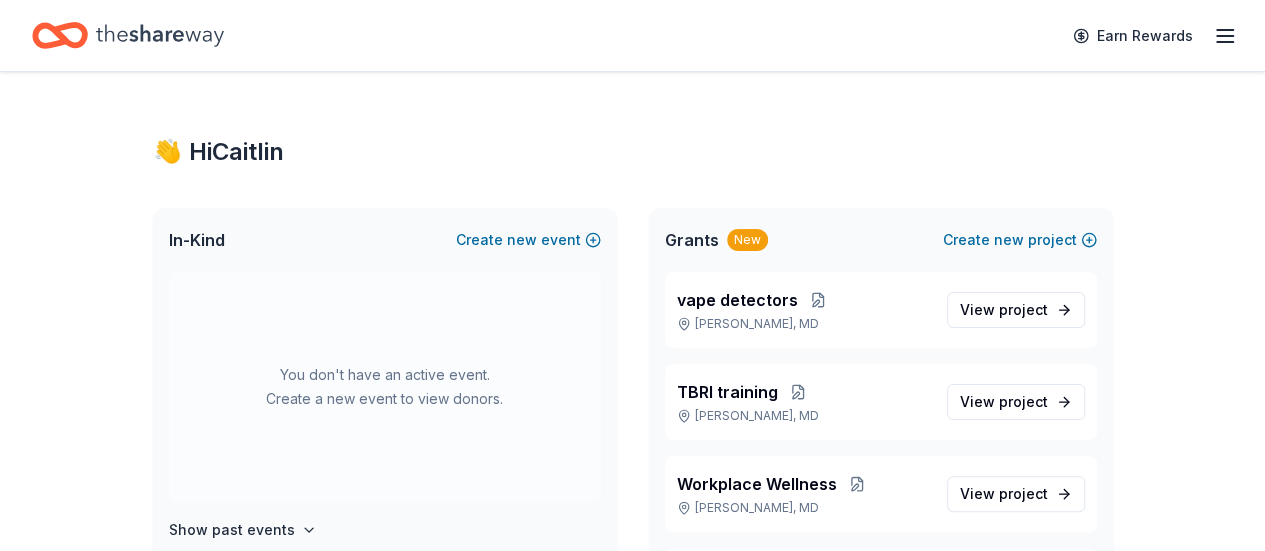 scroll, scrollTop: 40, scrollLeft: 0, axis: vertical 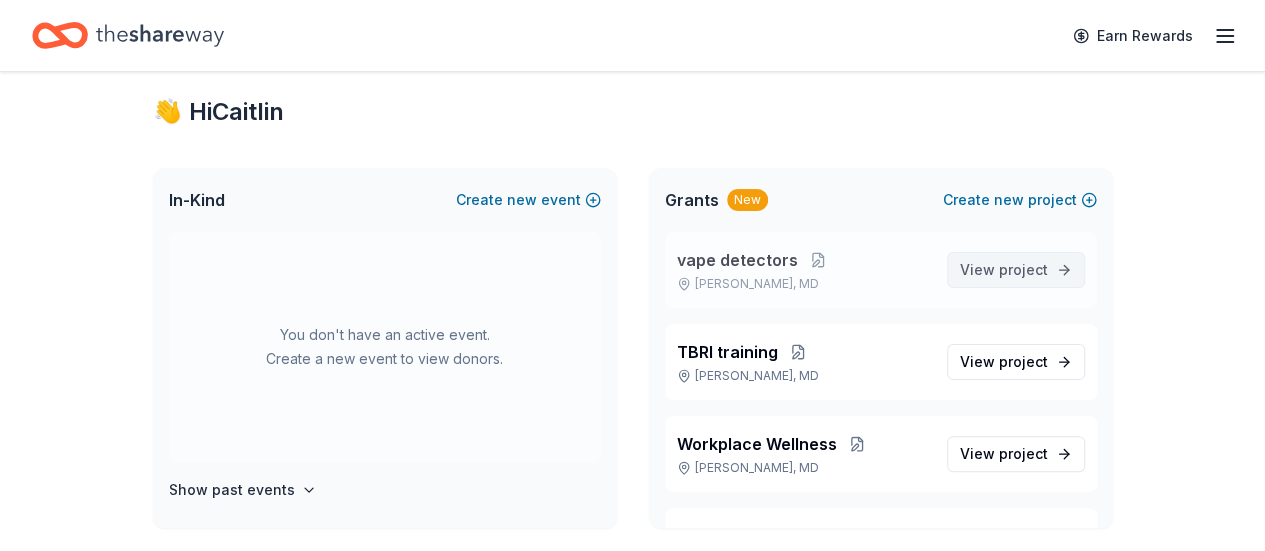 click on "View   project" at bounding box center (1004, 270) 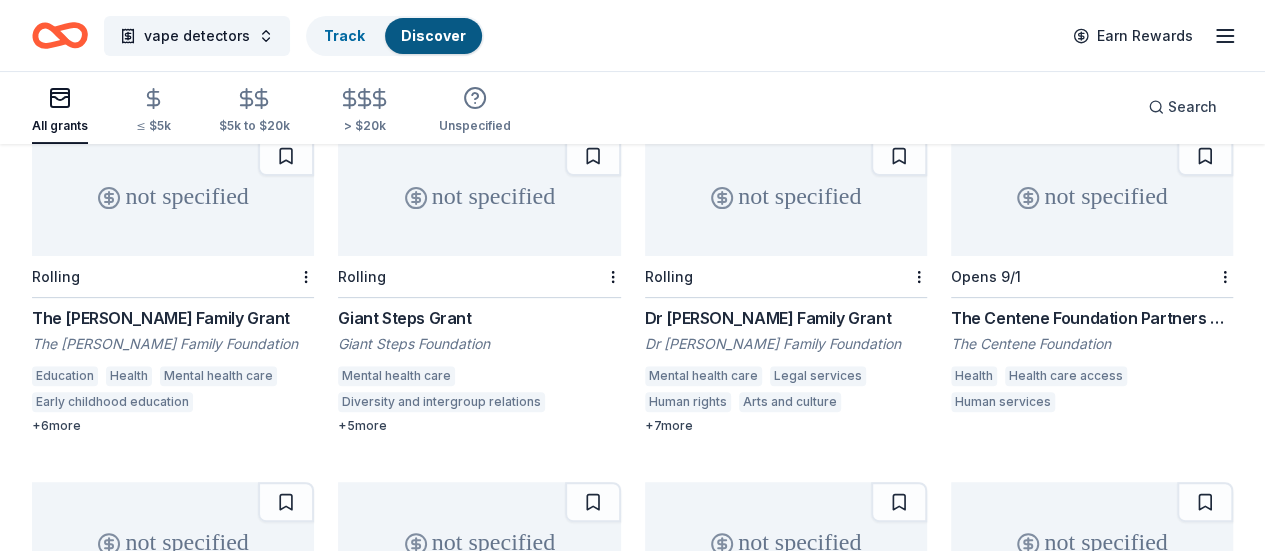 scroll, scrollTop: 199, scrollLeft: 0, axis: vertical 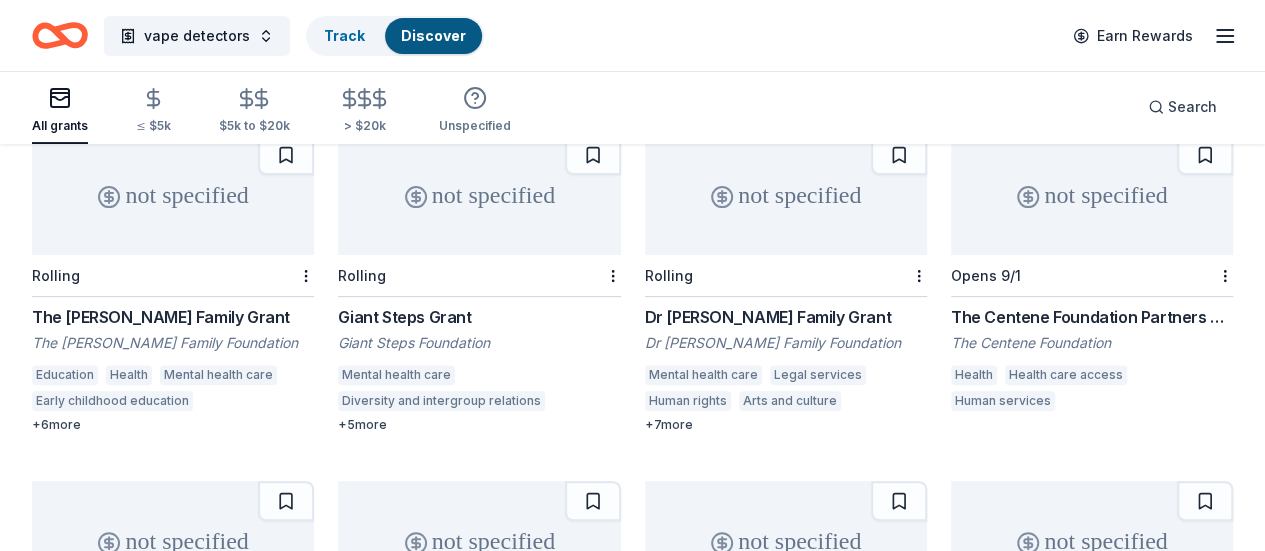 click on "The Centene Foundation" at bounding box center (1092, 343) 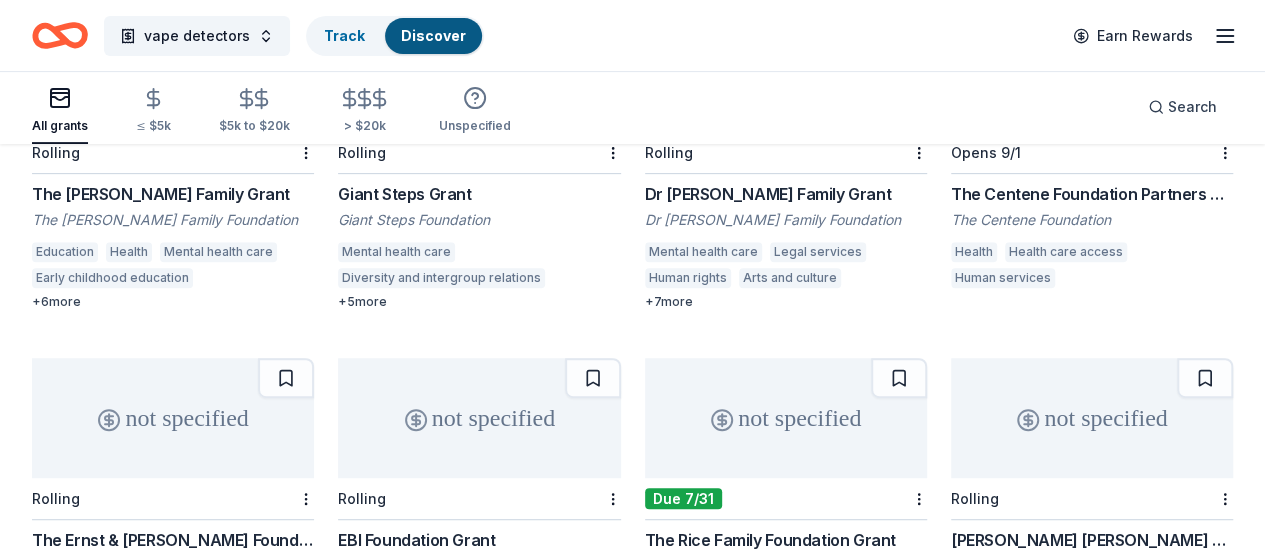 scroll, scrollTop: 278, scrollLeft: 0, axis: vertical 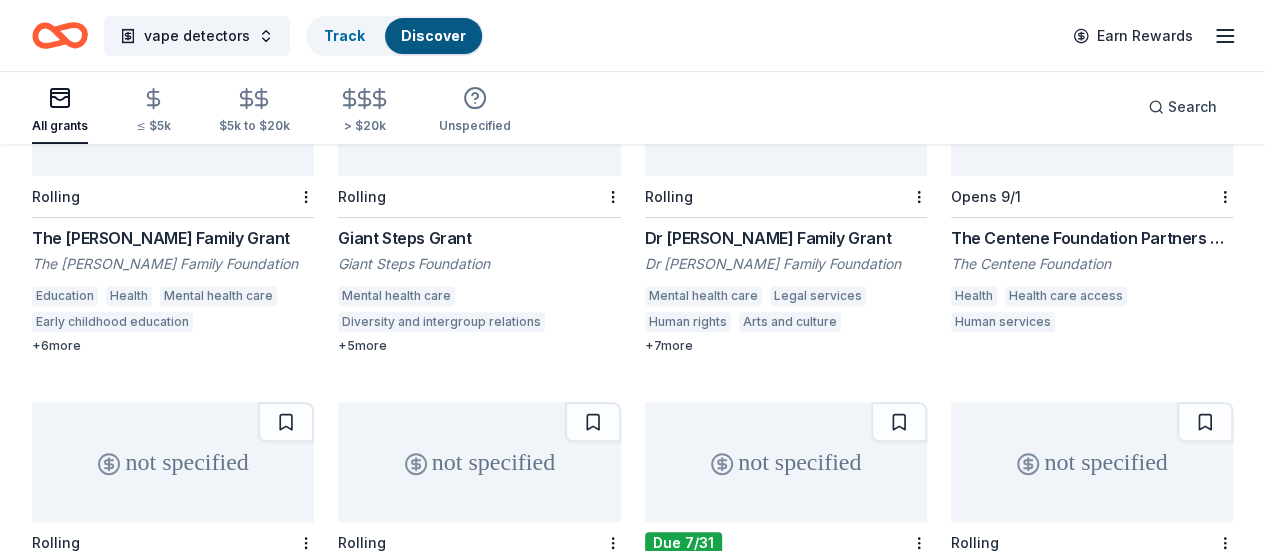 click on "The Ernst & Elfriede Frank Foundation Grant" at bounding box center [173, 584] 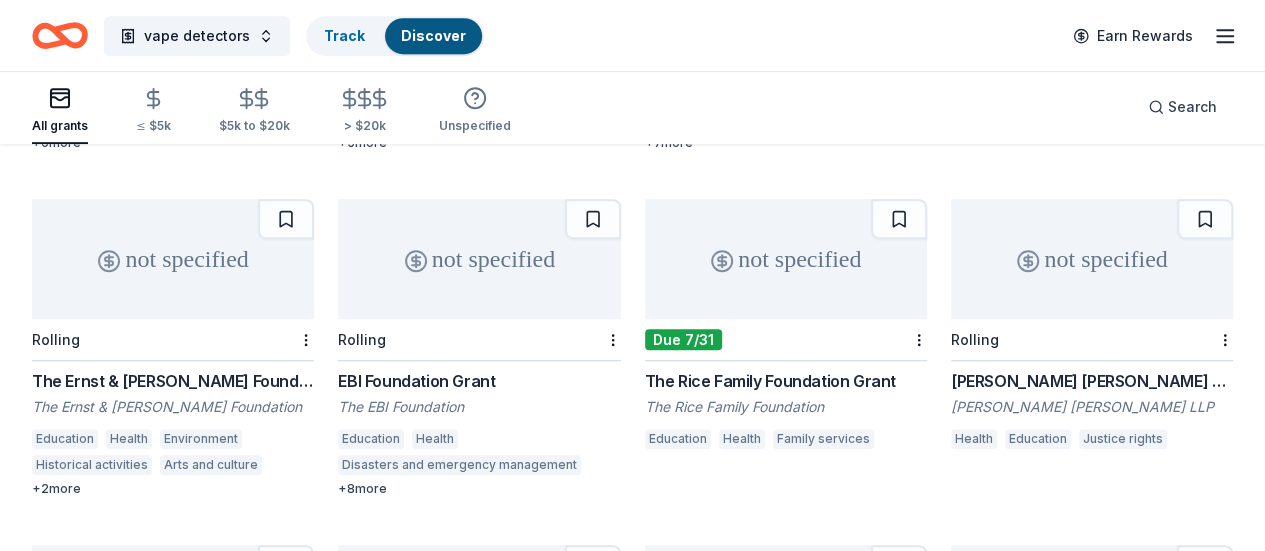 scroll, scrollTop: 480, scrollLeft: 0, axis: vertical 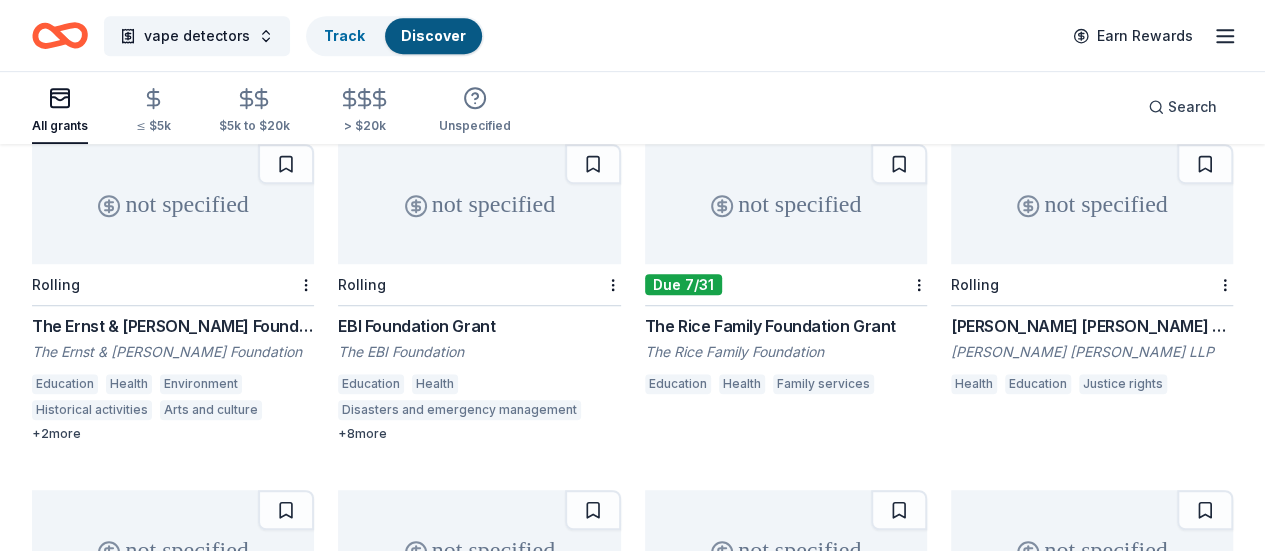 click on "The Miner Foundation" at bounding box center (173, 698) 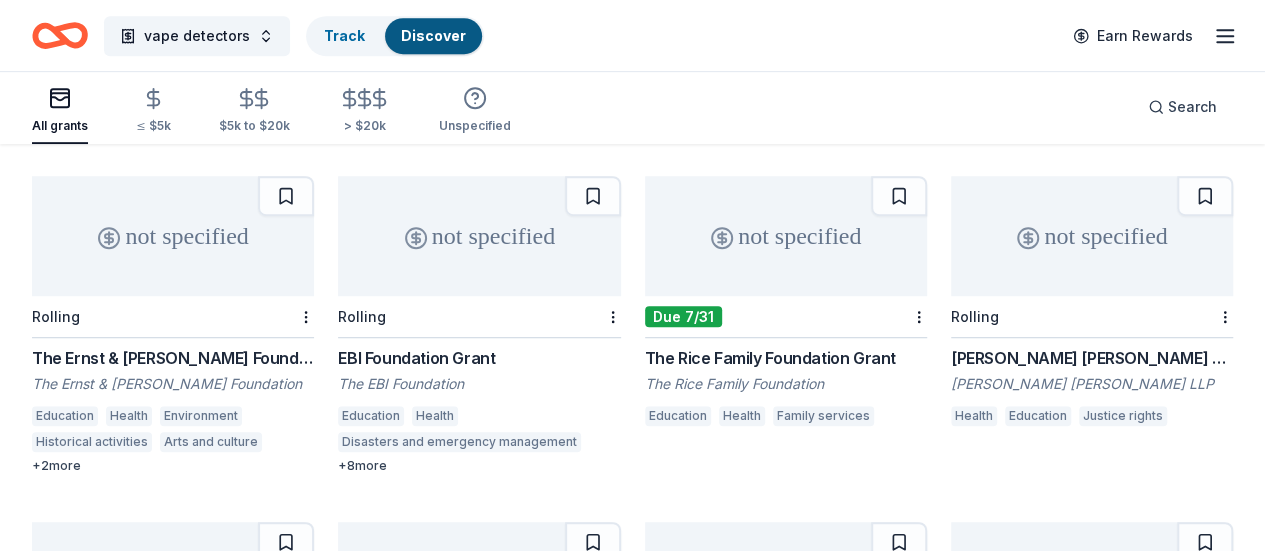 scroll, scrollTop: 507, scrollLeft: 0, axis: vertical 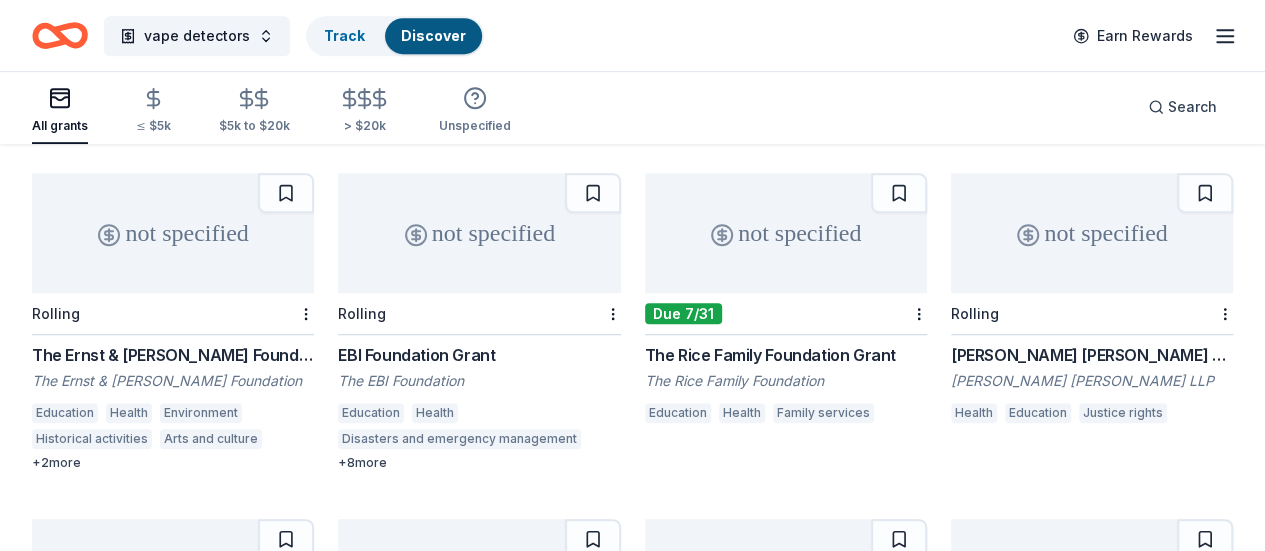 click on "Ferguson Foundation Grant" at bounding box center (479, 701) 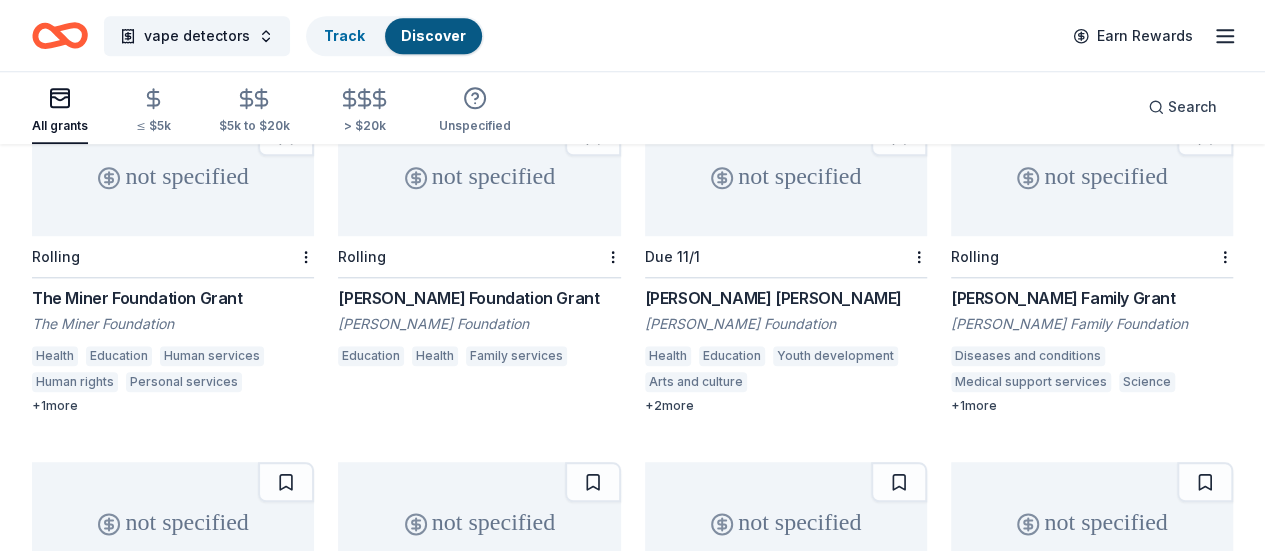 scroll, scrollTop: 911, scrollLeft: 0, axis: vertical 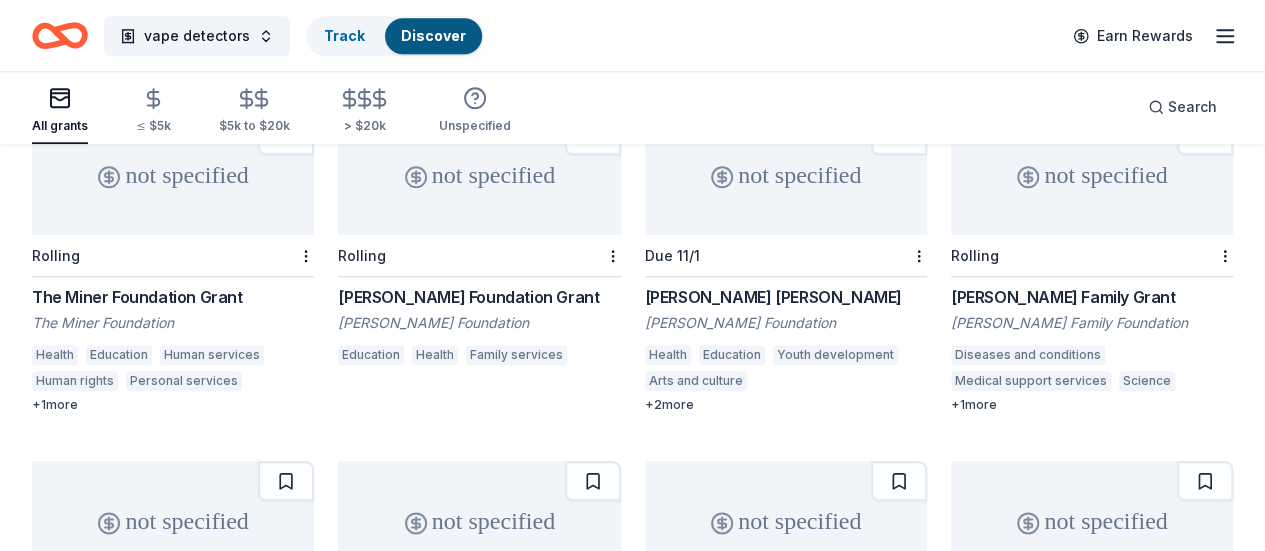 click on "Charles A. Micale Foundation" at bounding box center (173, 669) 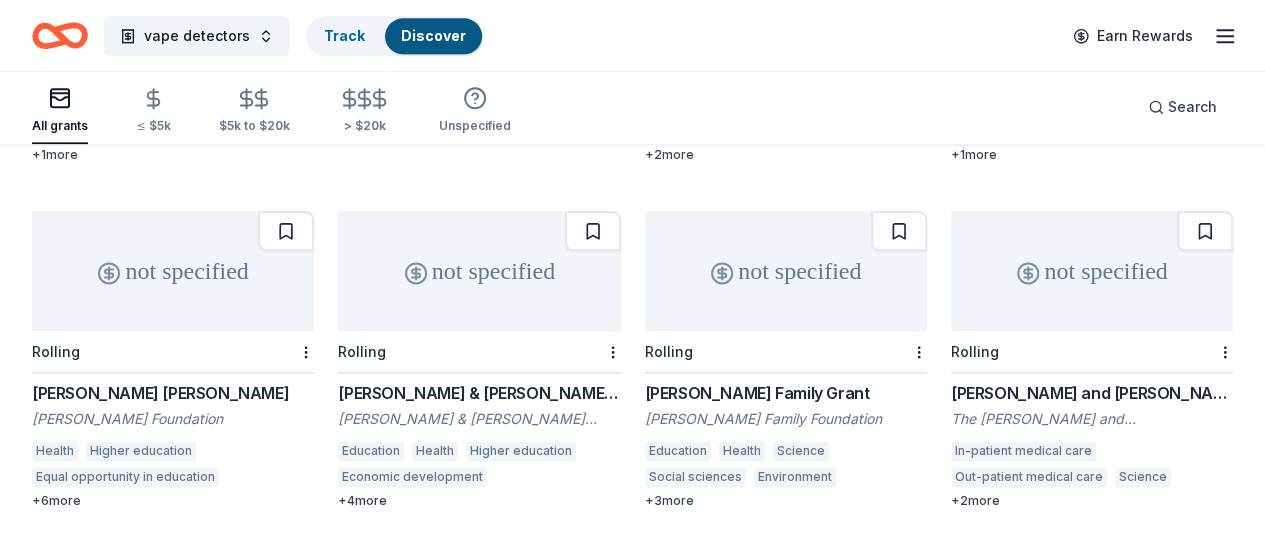 scroll, scrollTop: 1175, scrollLeft: 0, axis: vertical 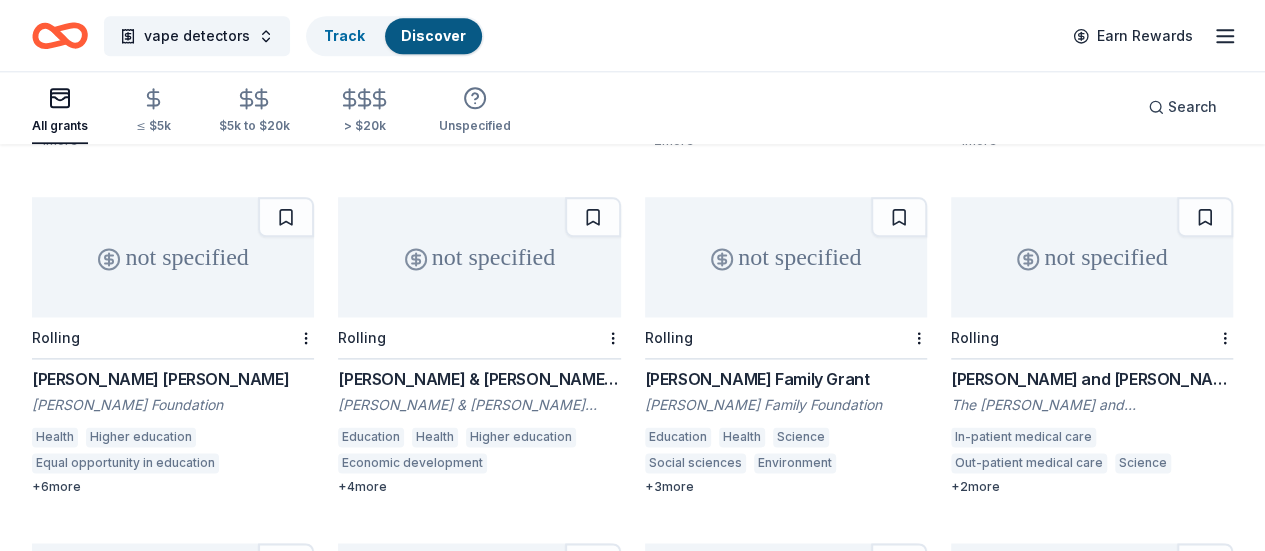 click on "The [PERSON_NAME] & [PERSON_NAME] Foundation" at bounding box center (1092, 751) 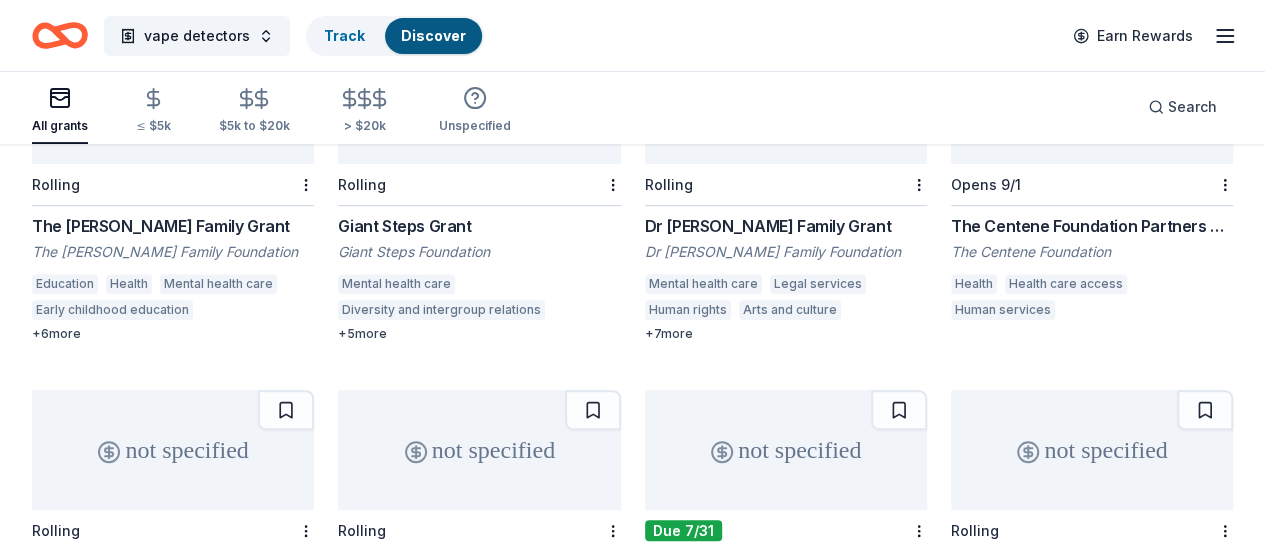 scroll, scrollTop: 0, scrollLeft: 0, axis: both 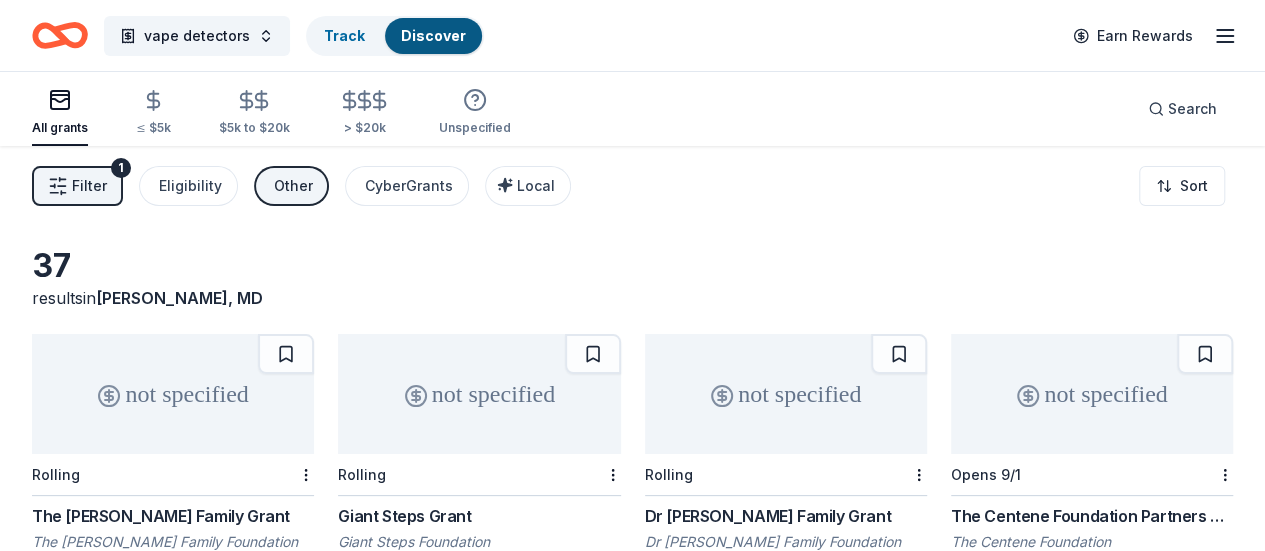 click 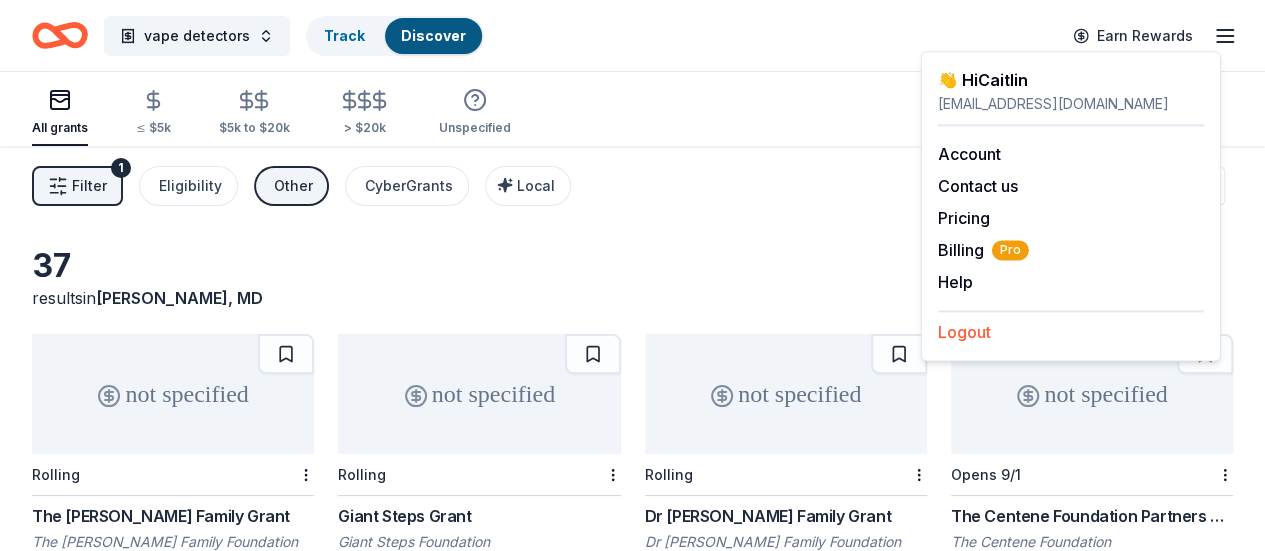 click on "Logout" at bounding box center [964, 332] 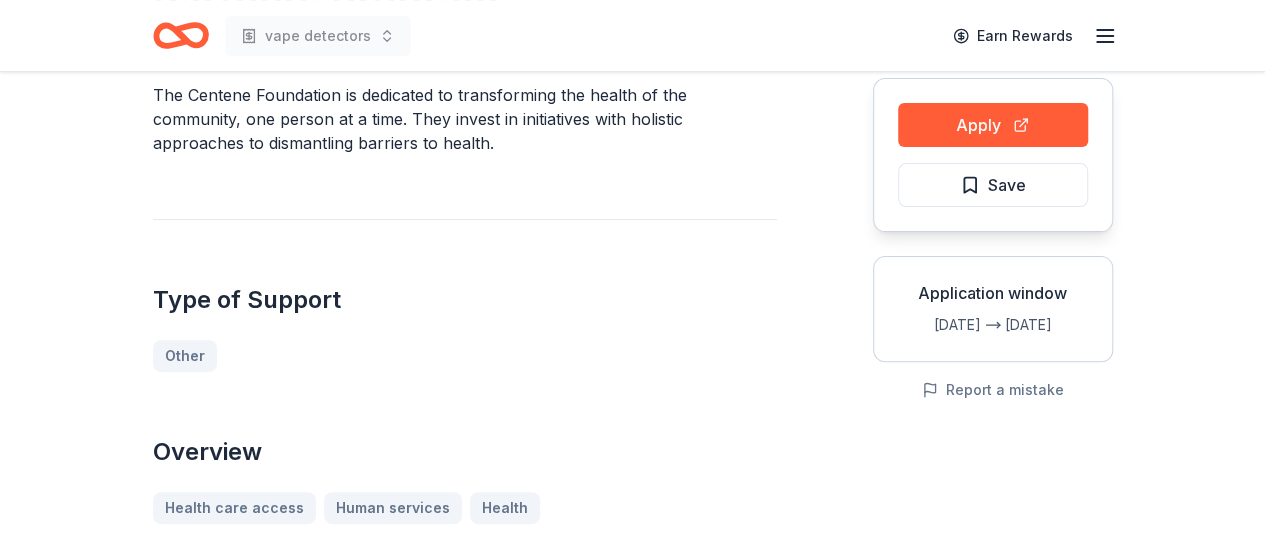 scroll, scrollTop: 0, scrollLeft: 0, axis: both 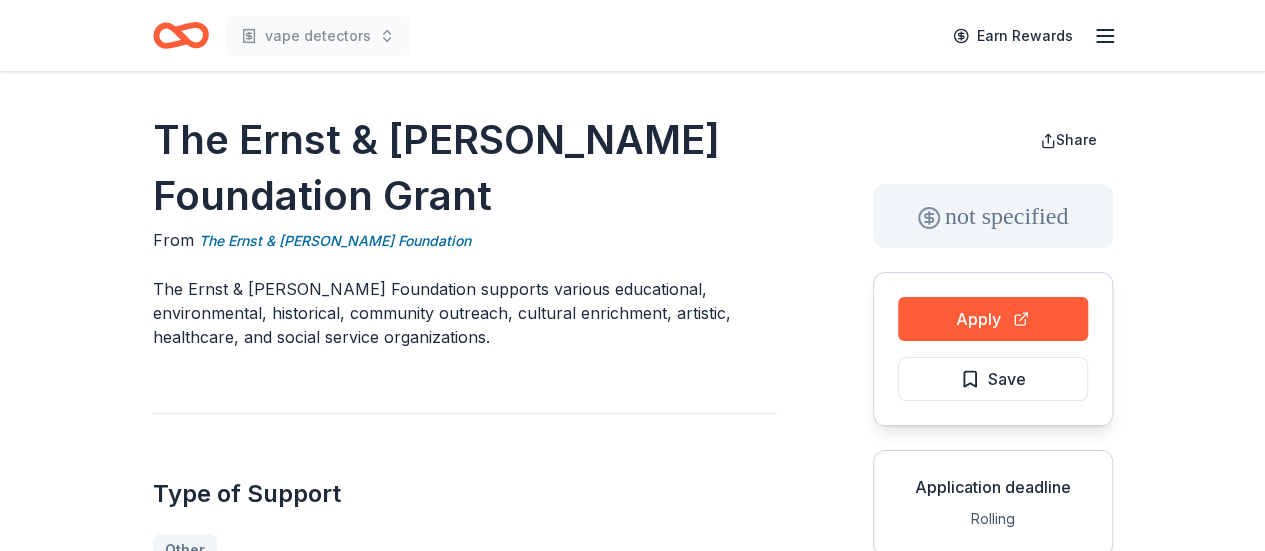drag, startPoint x: 240, startPoint y: 131, endPoint x: 242, endPoint y: 146, distance: 15.132746 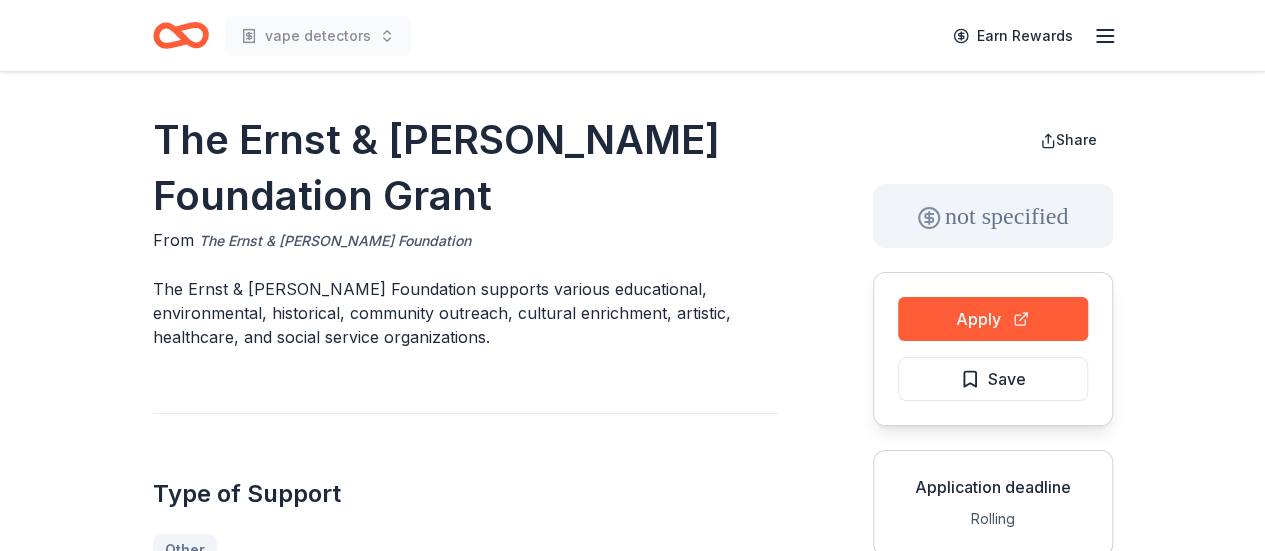 click on "The Ernst & Elfriede Frank Foundation" at bounding box center (335, 241) 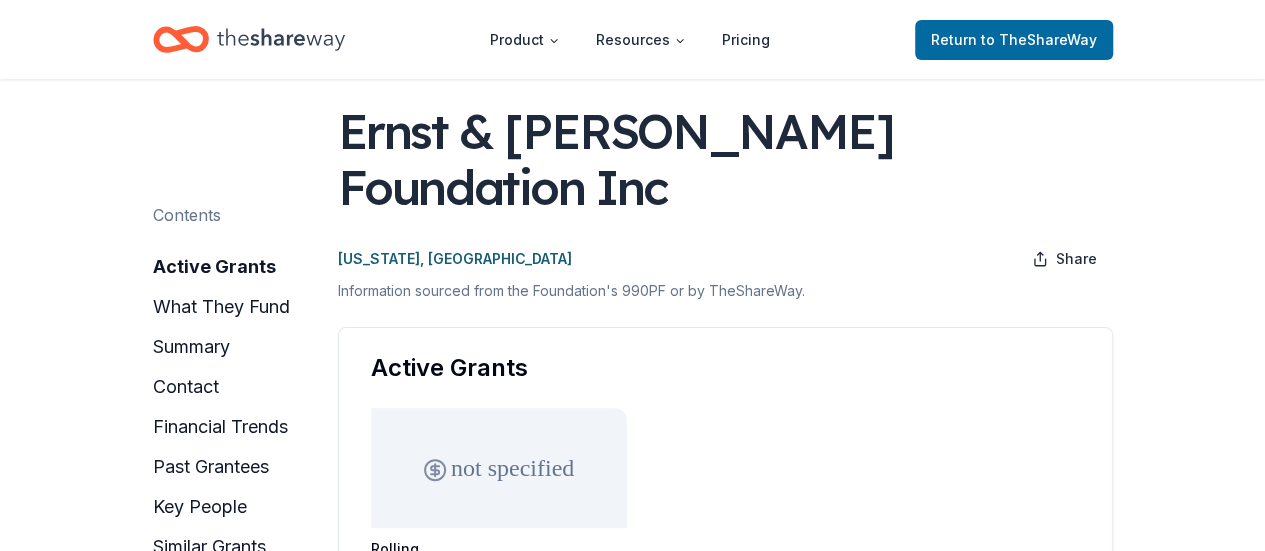 scroll, scrollTop: 71, scrollLeft: 0, axis: vertical 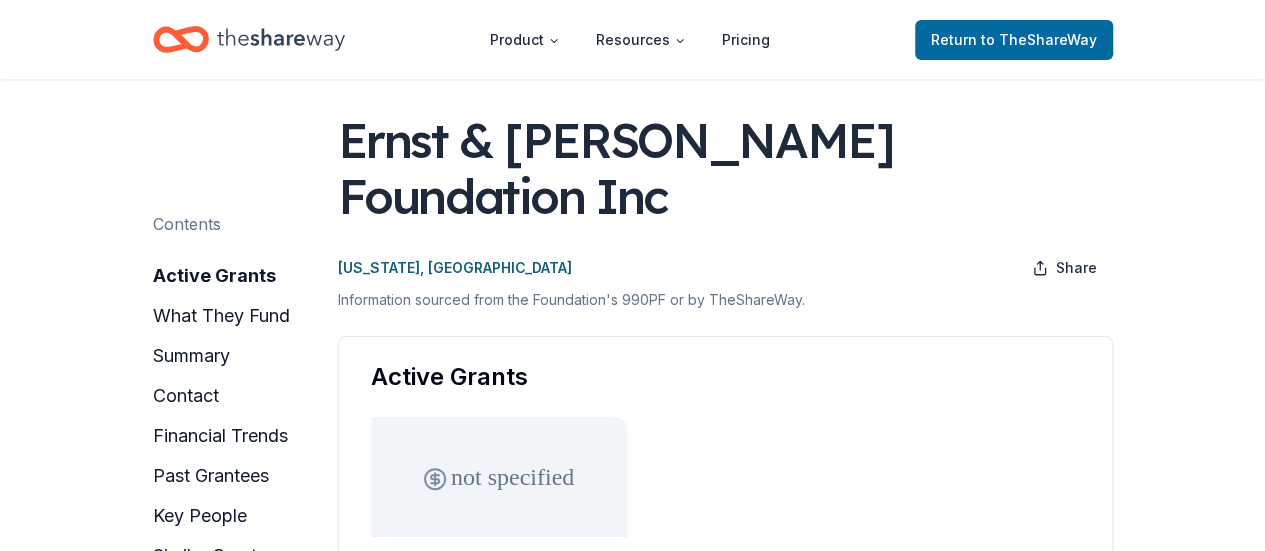 drag, startPoint x: 343, startPoint y: 132, endPoint x: 362, endPoint y: 153, distance: 28.319605 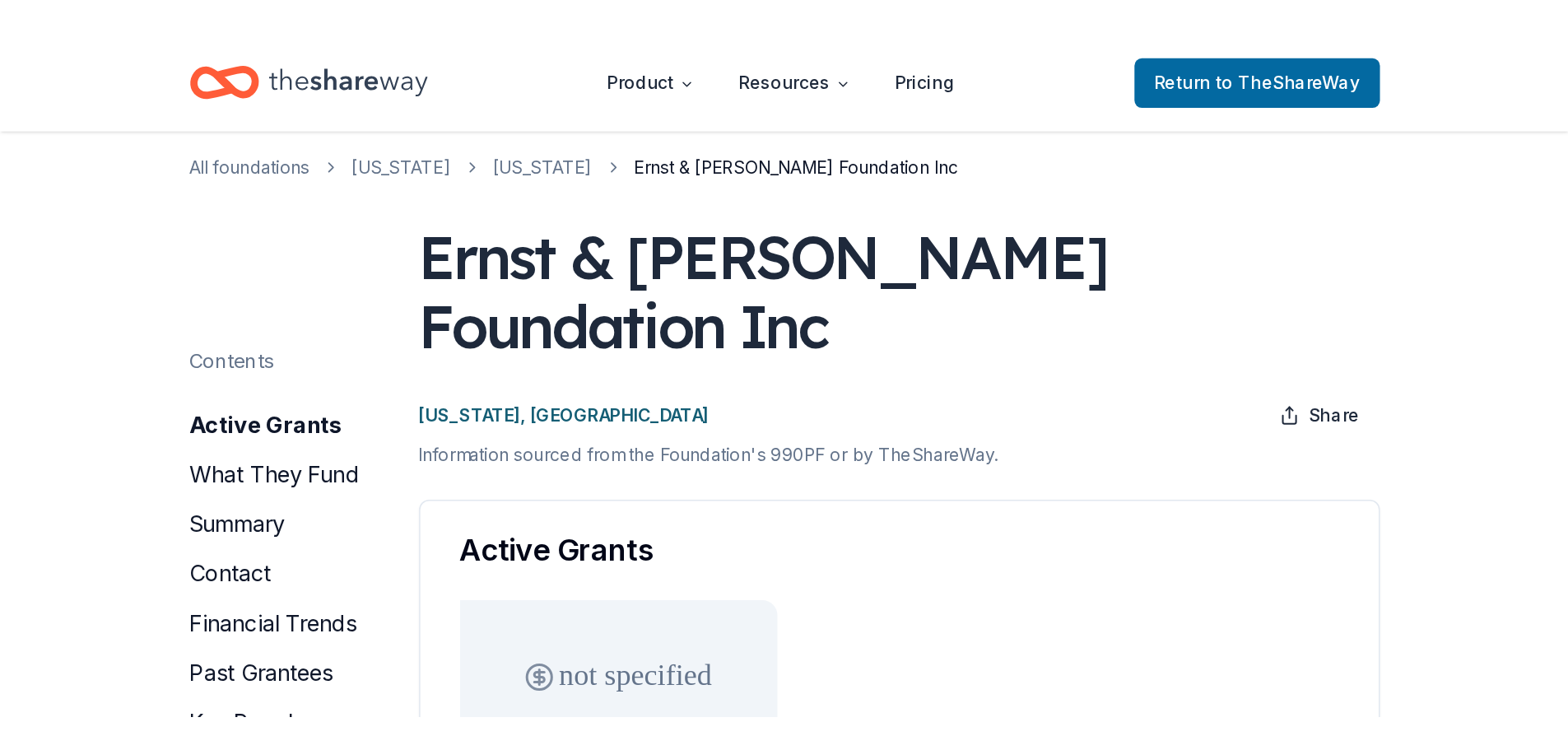 scroll, scrollTop: 26, scrollLeft: 0, axis: vertical 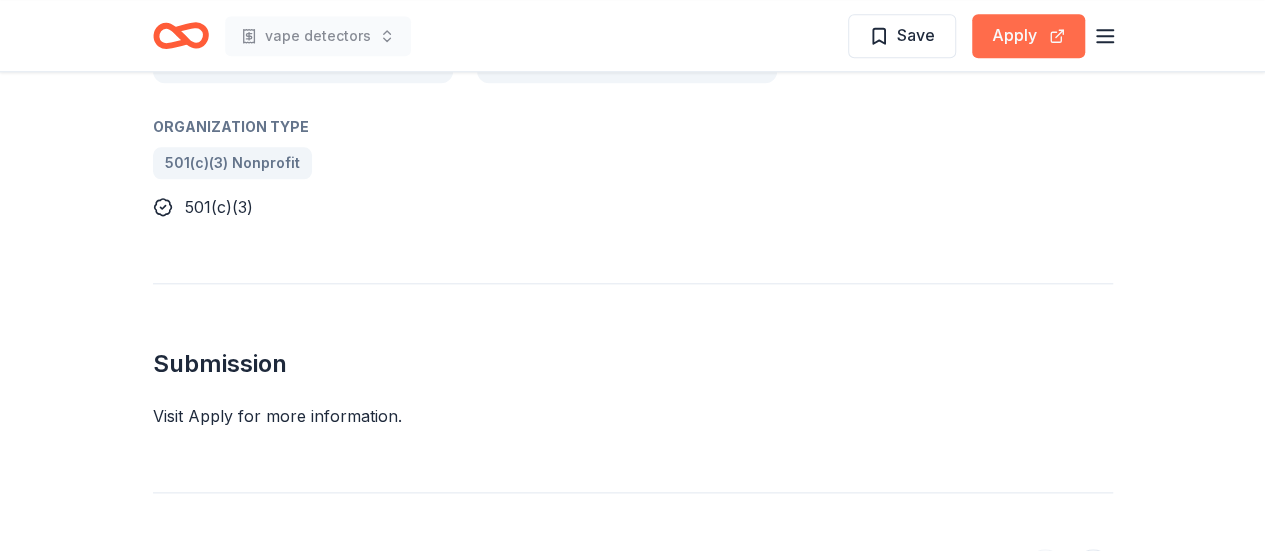 click on "Apply" at bounding box center [1028, 36] 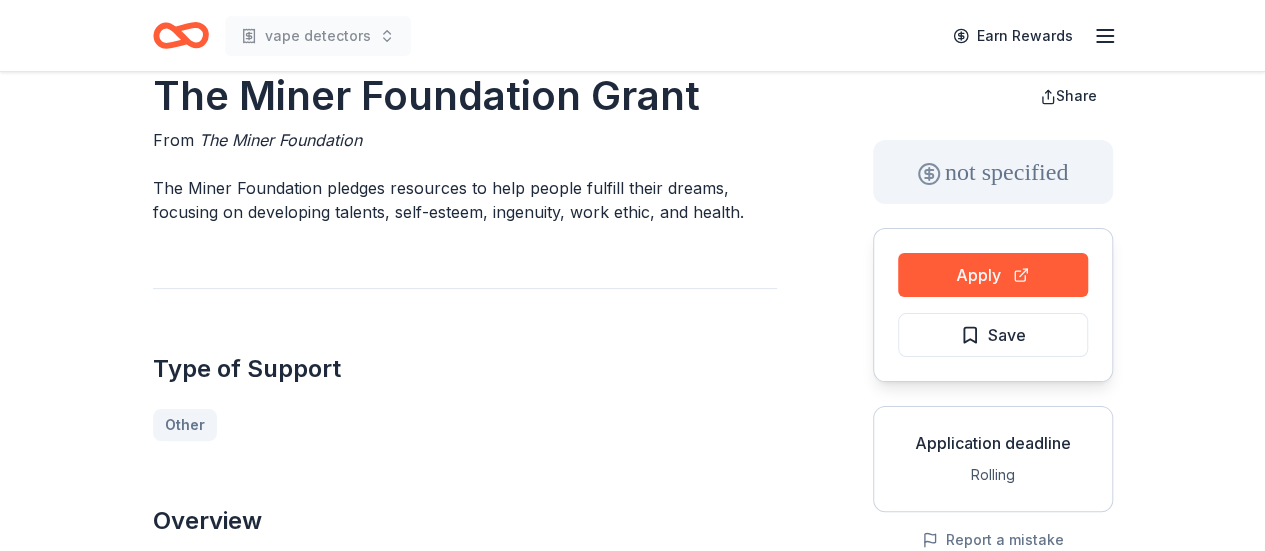 scroll, scrollTop: 0, scrollLeft: 0, axis: both 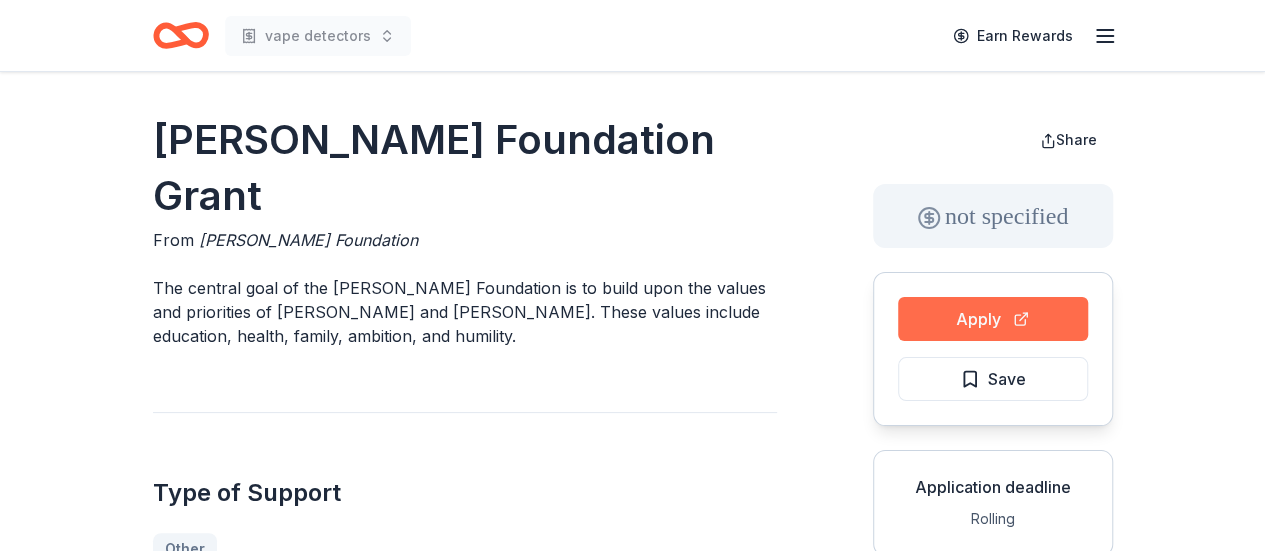 click on "Apply" at bounding box center [993, 319] 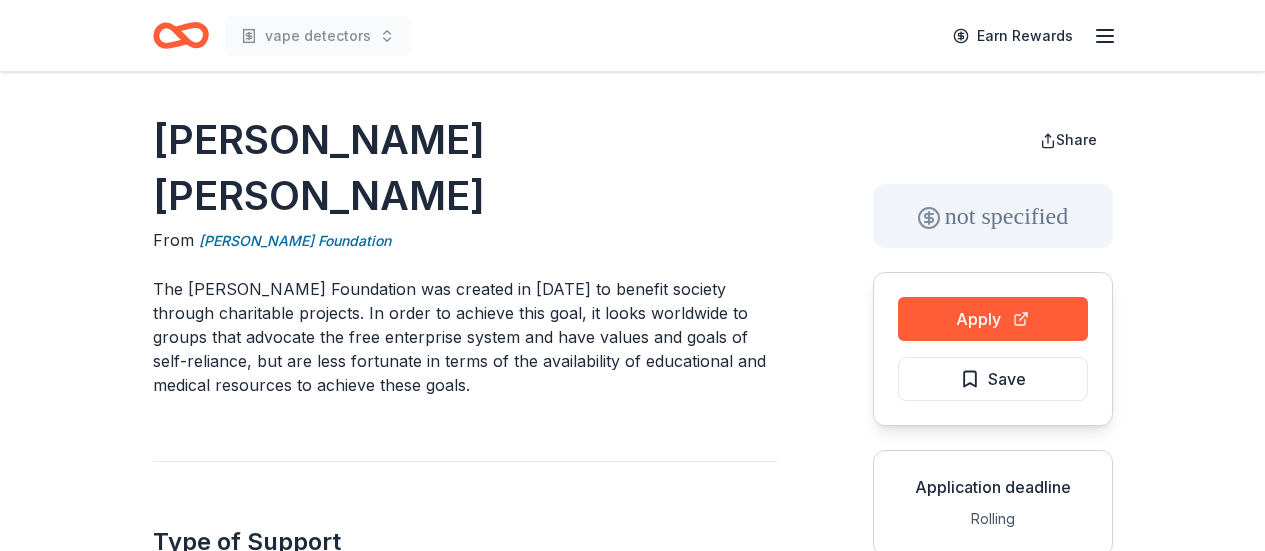 scroll, scrollTop: 0, scrollLeft: 0, axis: both 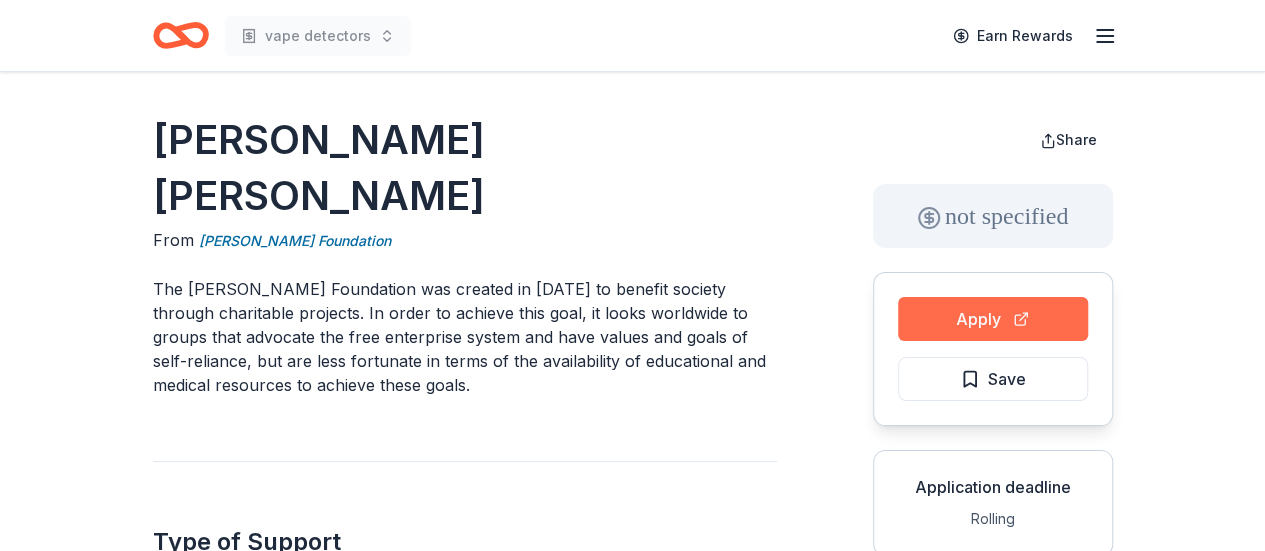 click on "Apply" at bounding box center (993, 319) 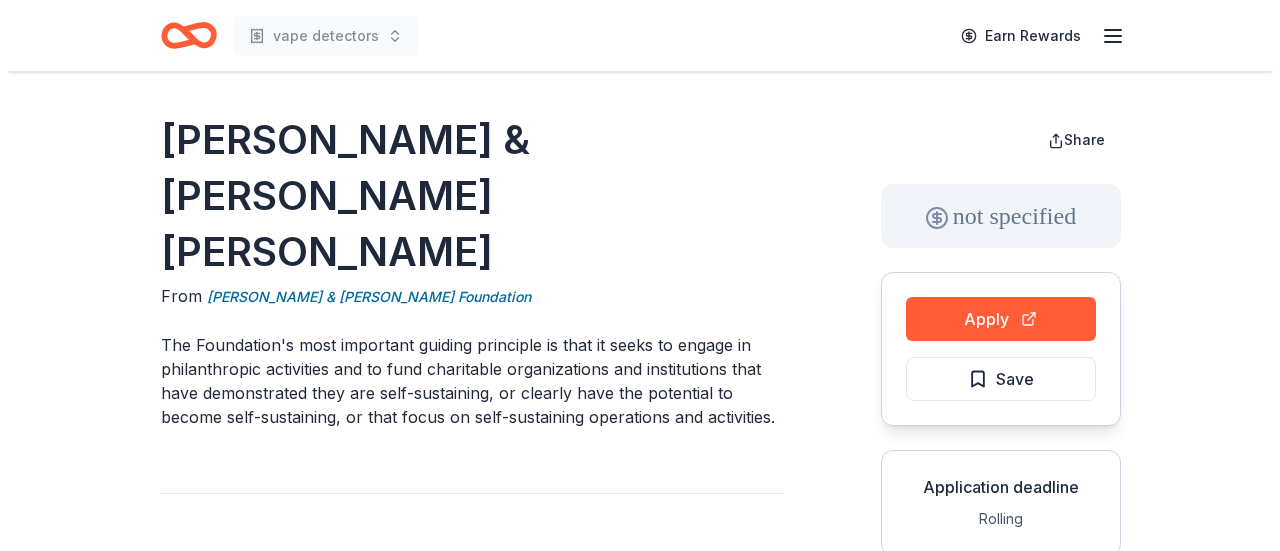 scroll, scrollTop: 0, scrollLeft: 0, axis: both 